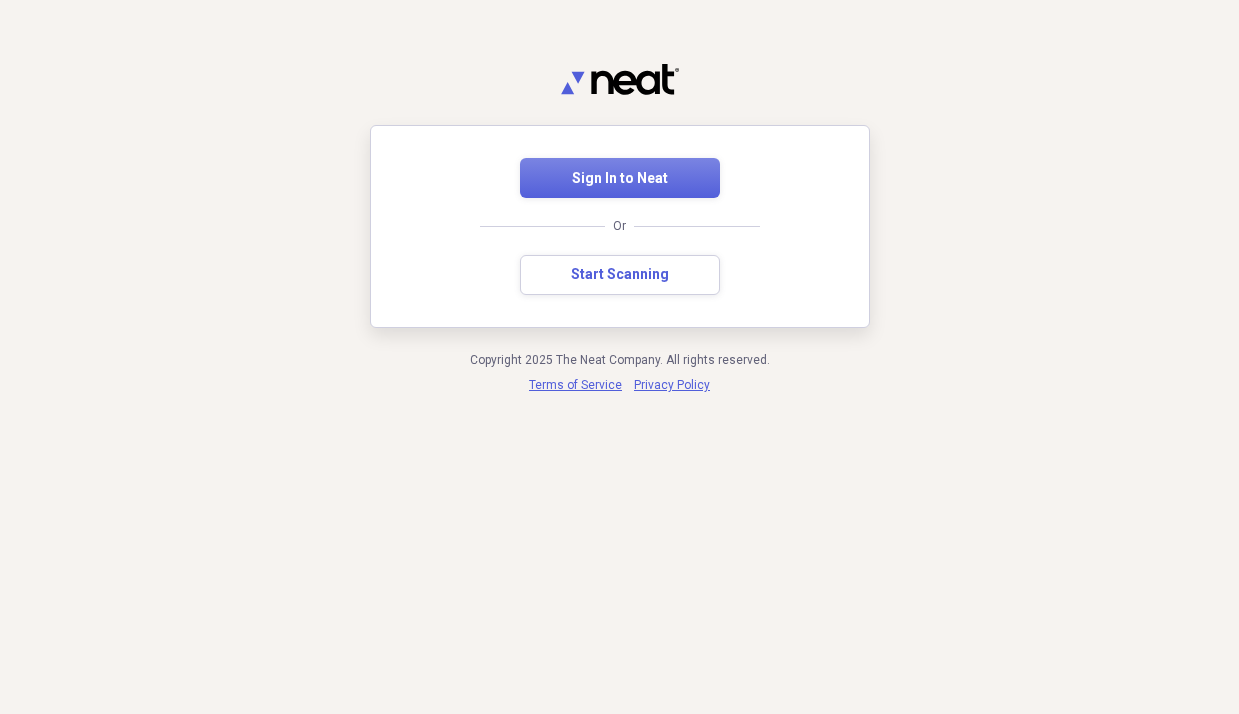 scroll, scrollTop: 0, scrollLeft: 0, axis: both 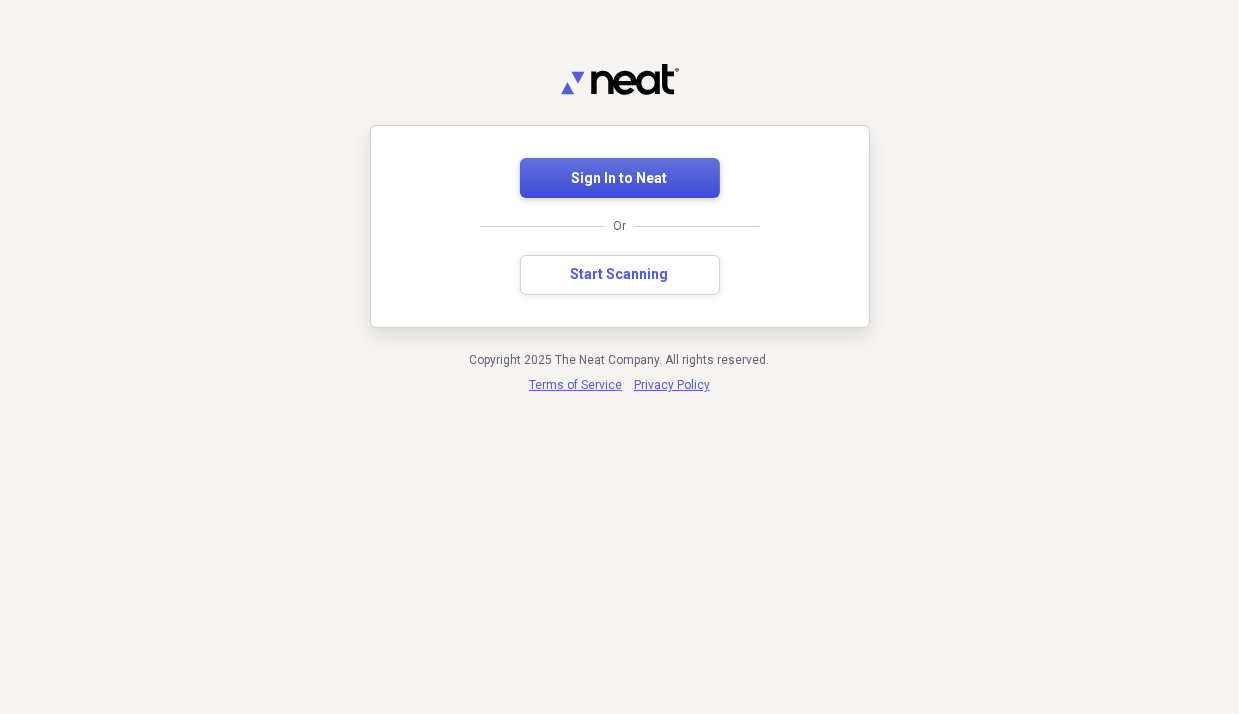 click on "Sign In to Neat" at bounding box center (620, 178) 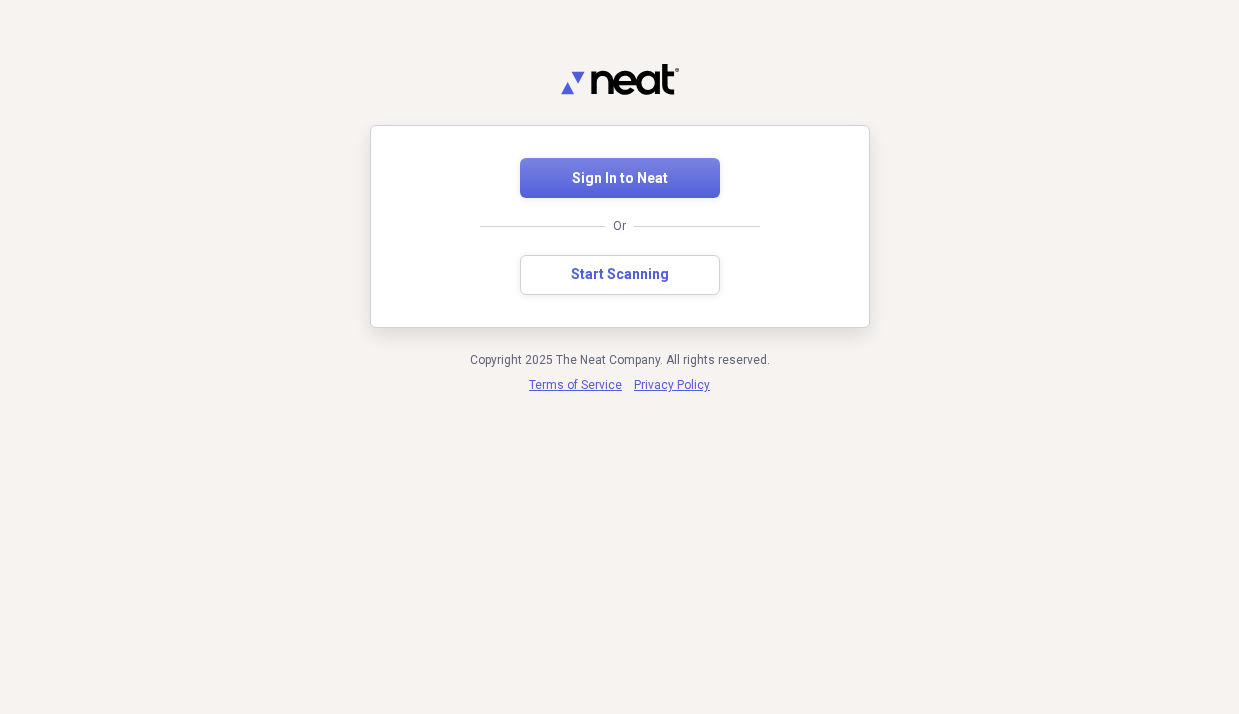 scroll, scrollTop: 0, scrollLeft: 0, axis: both 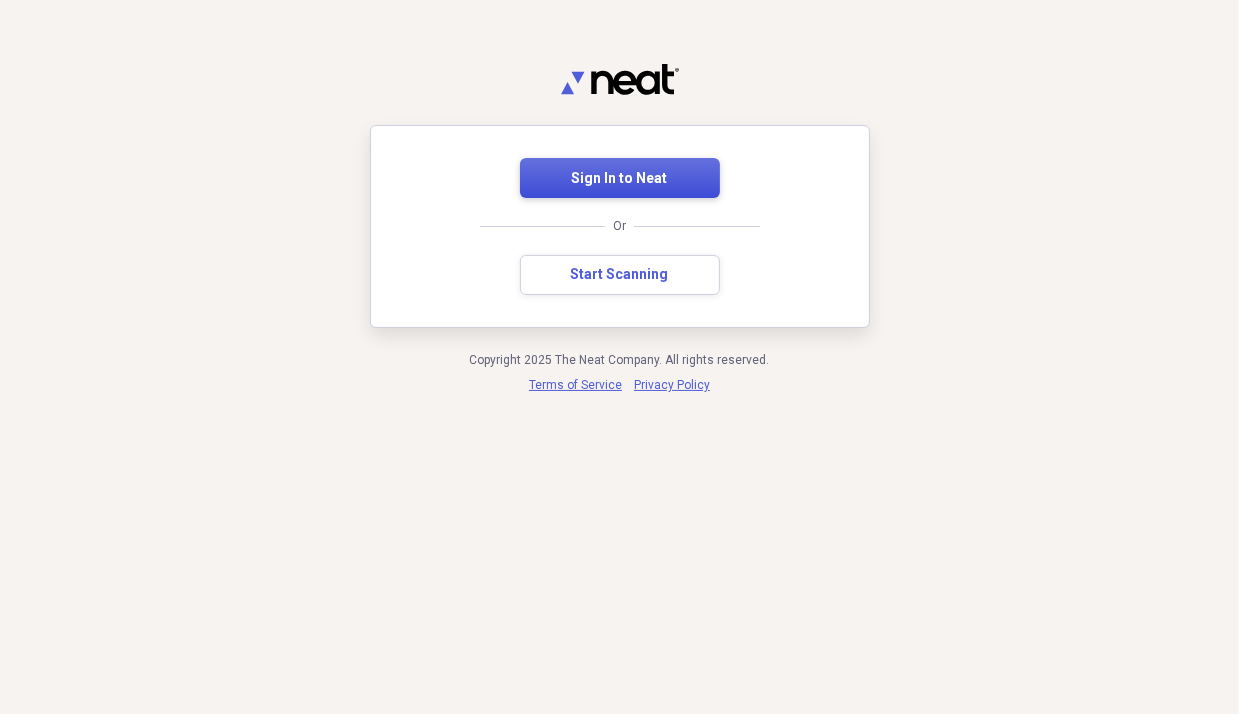 click on "Sign In to Neat" at bounding box center [620, 179] 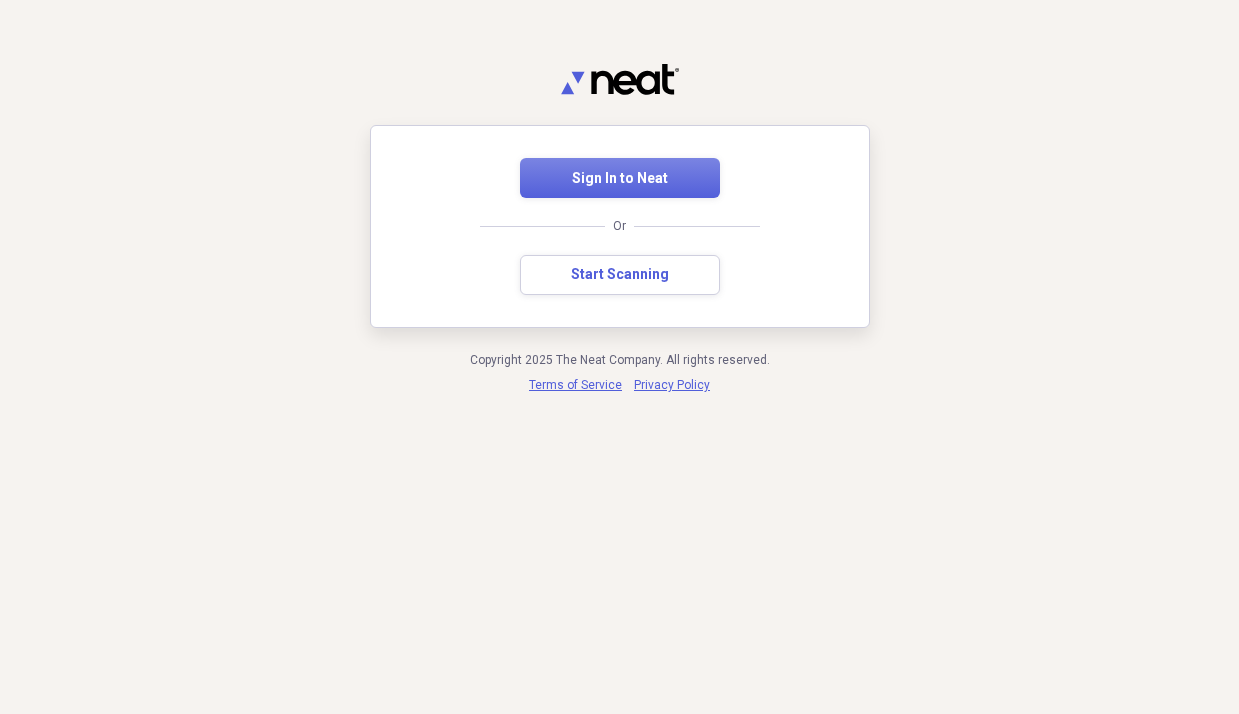scroll, scrollTop: 0, scrollLeft: 0, axis: both 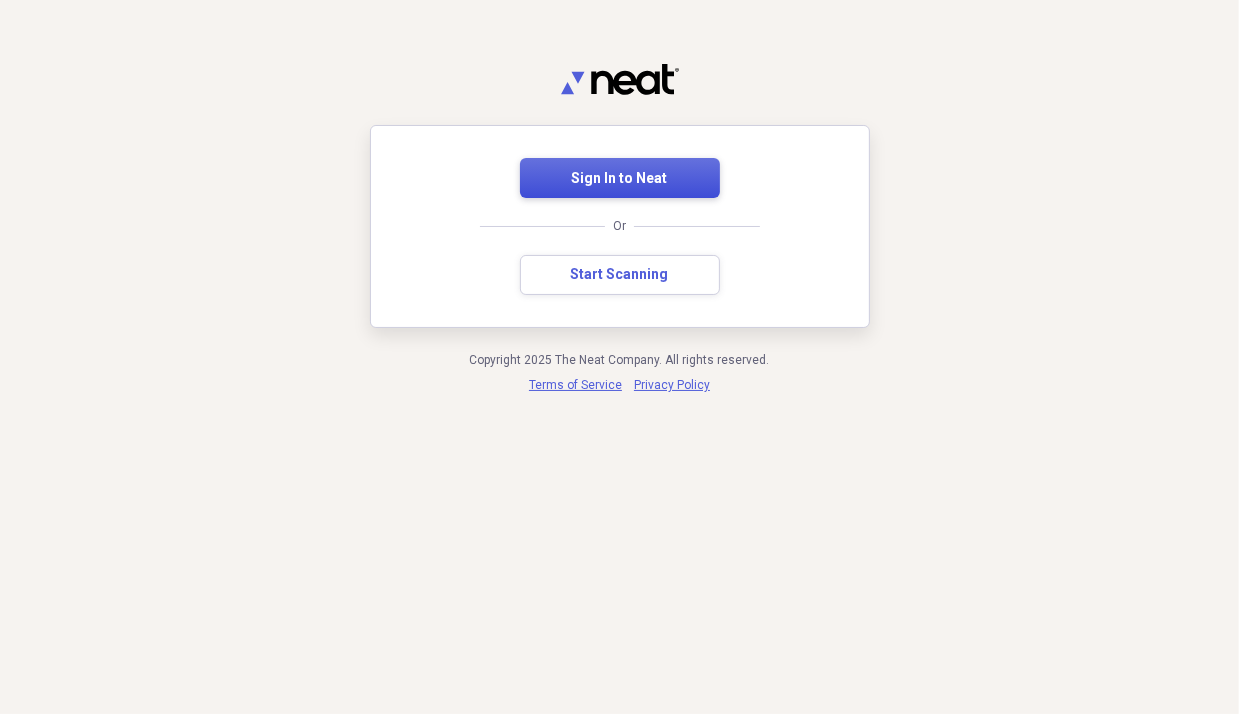 click on "Sign In to Neat" at bounding box center [620, 178] 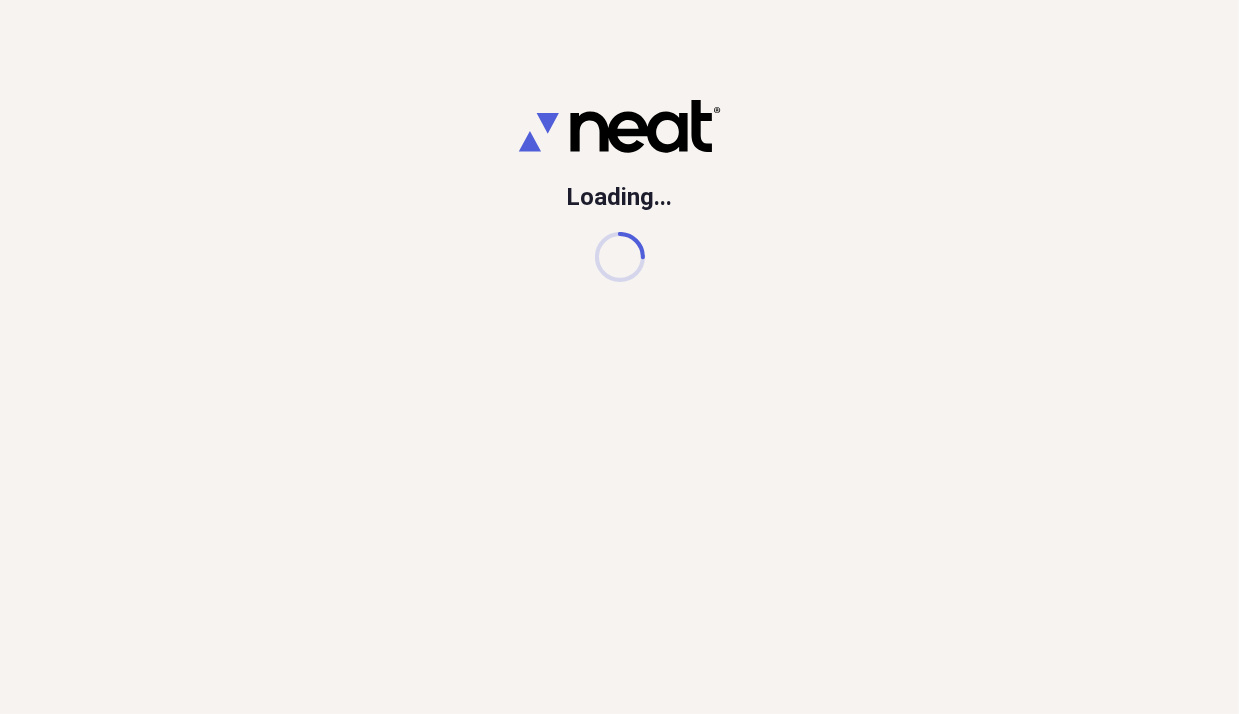 click on "Loading..." at bounding box center [619, 357] 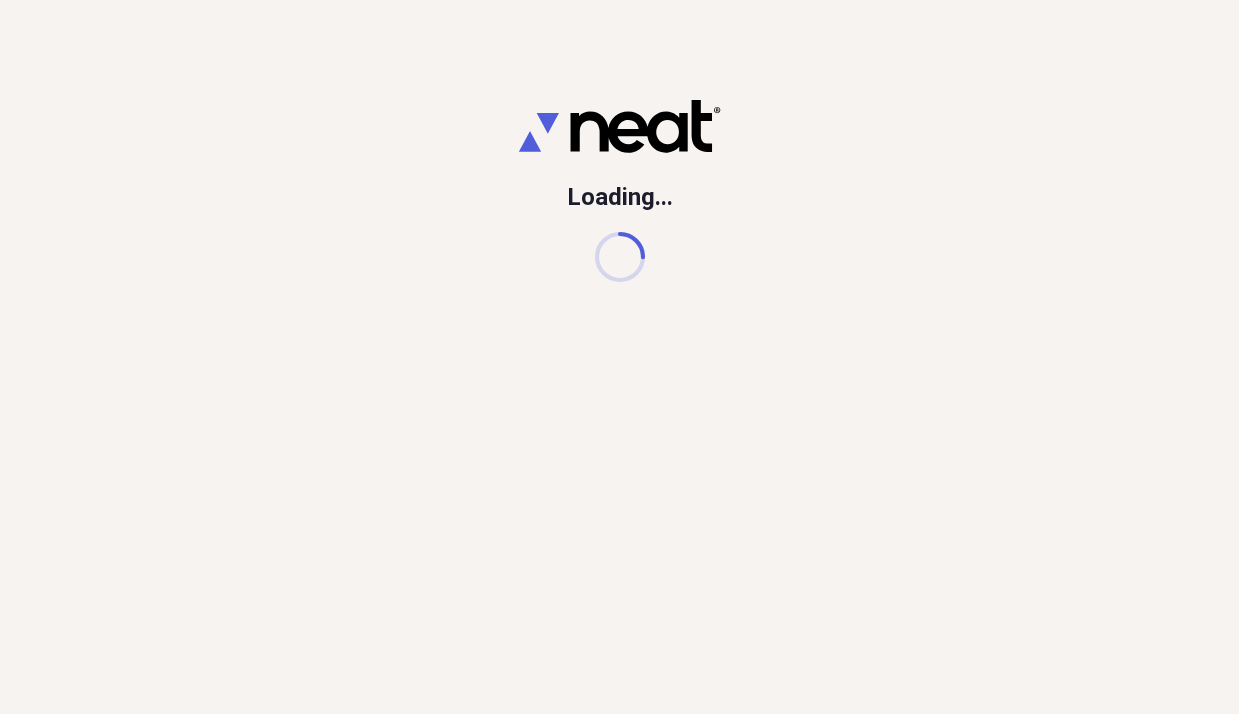 scroll, scrollTop: 0, scrollLeft: 0, axis: both 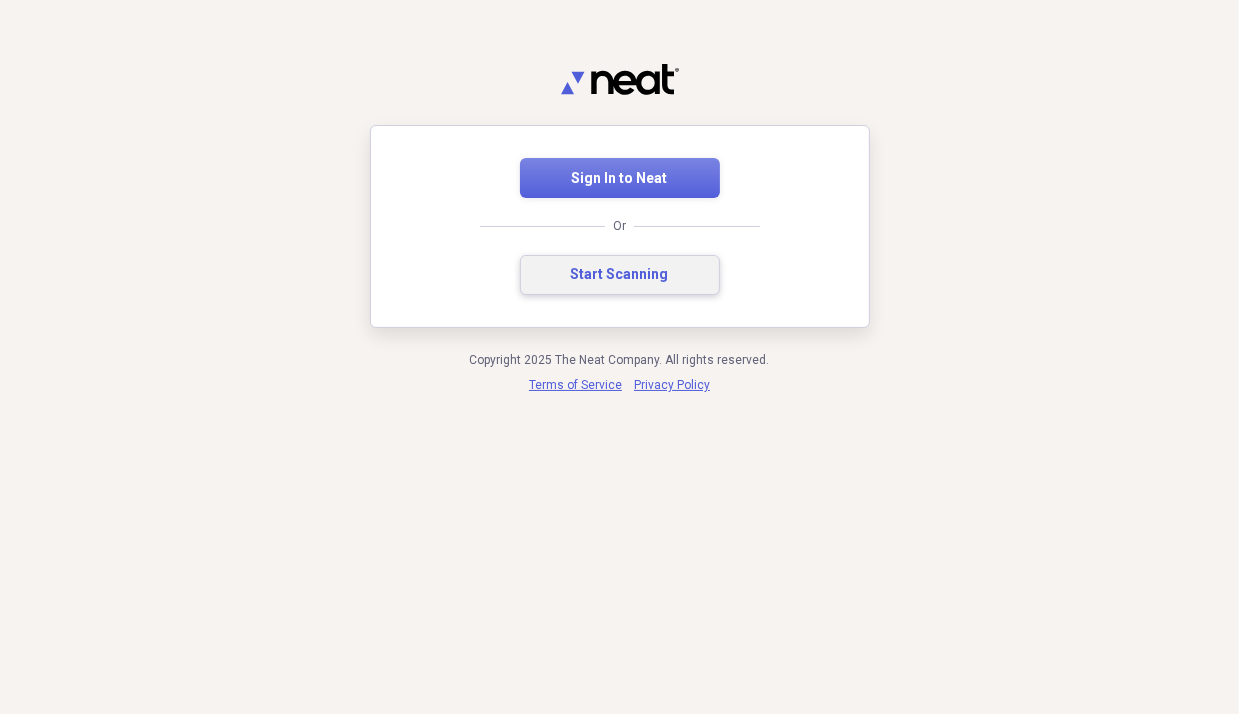 click on "Start Scanning" at bounding box center [620, 275] 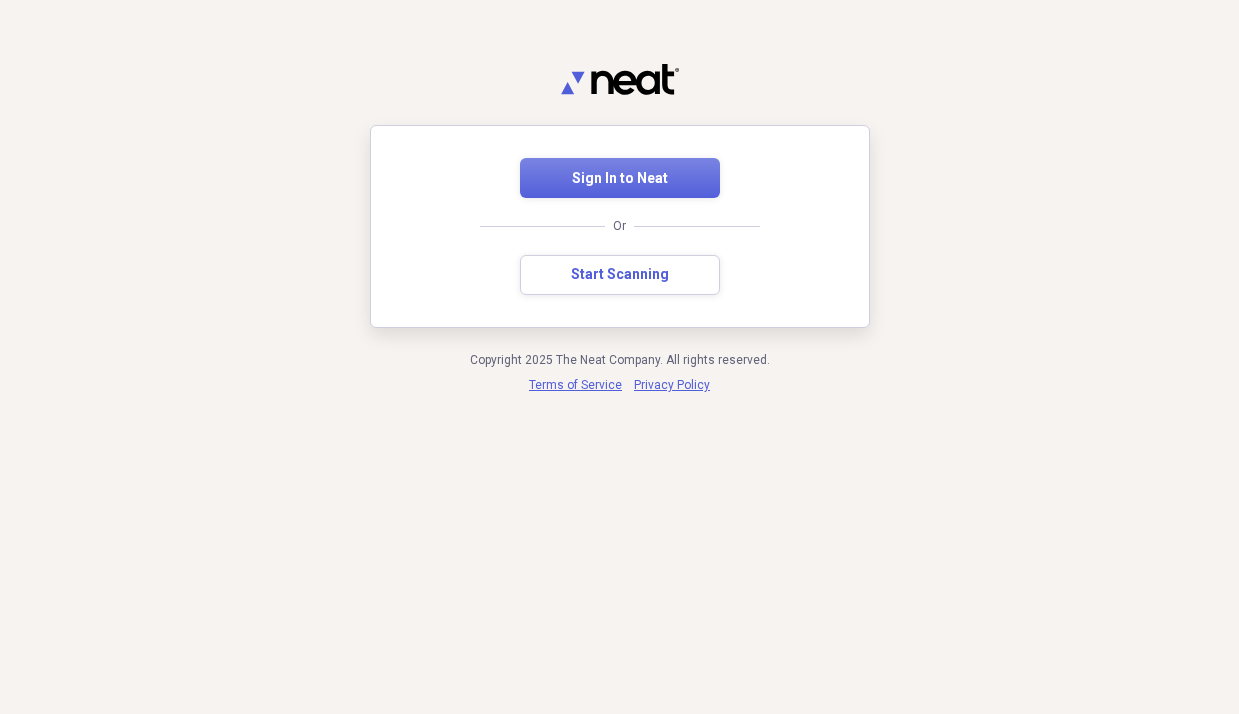 scroll, scrollTop: 0, scrollLeft: 0, axis: both 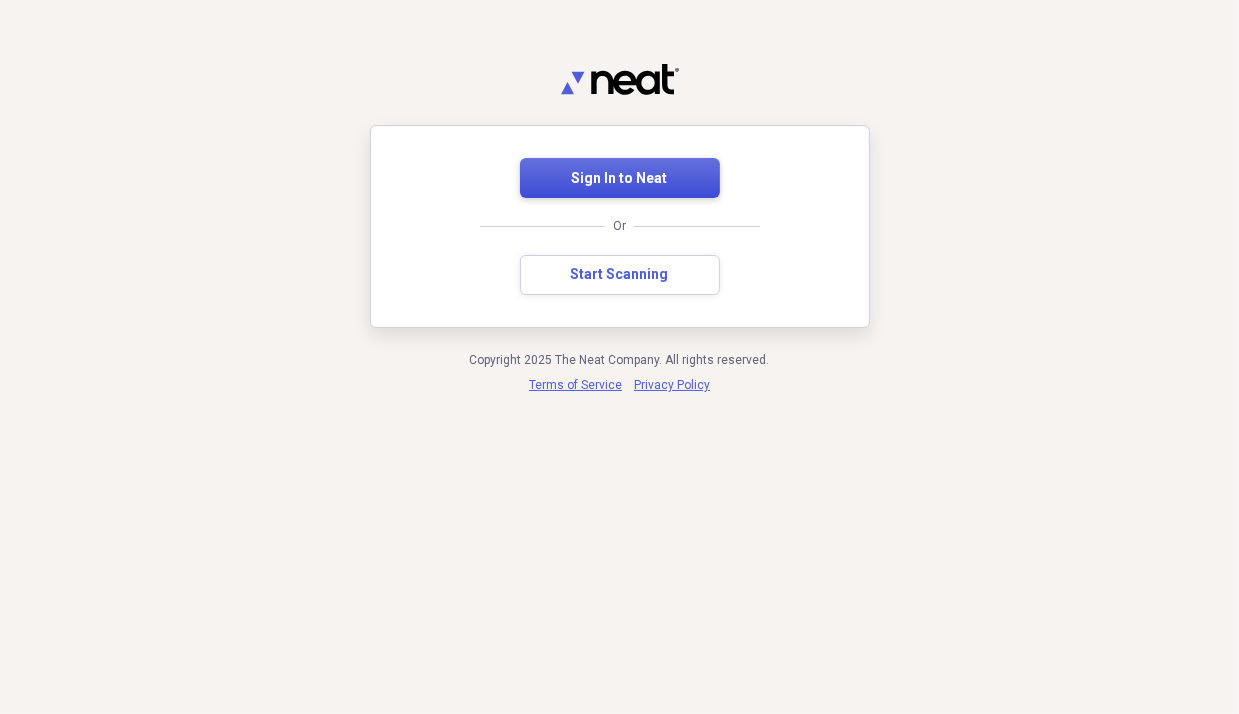 click on "Sign In to Neat" at bounding box center [620, 179] 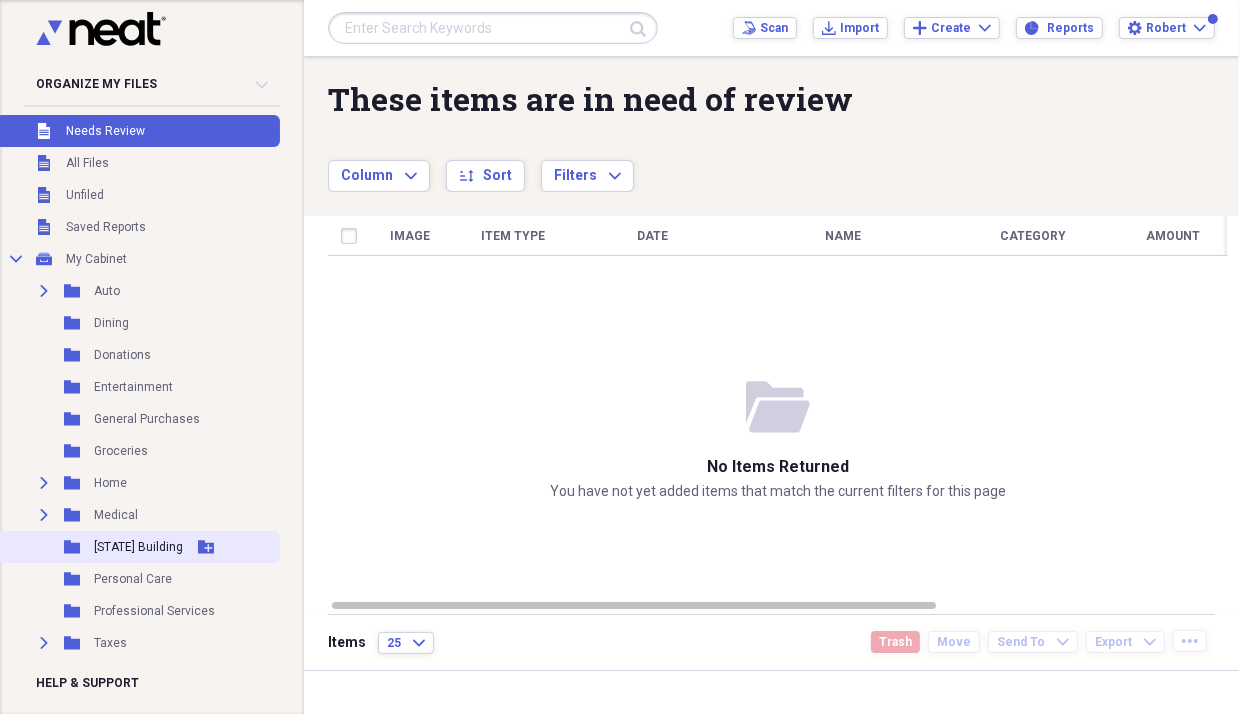 click on "[STATE] Building" at bounding box center (138, 547) 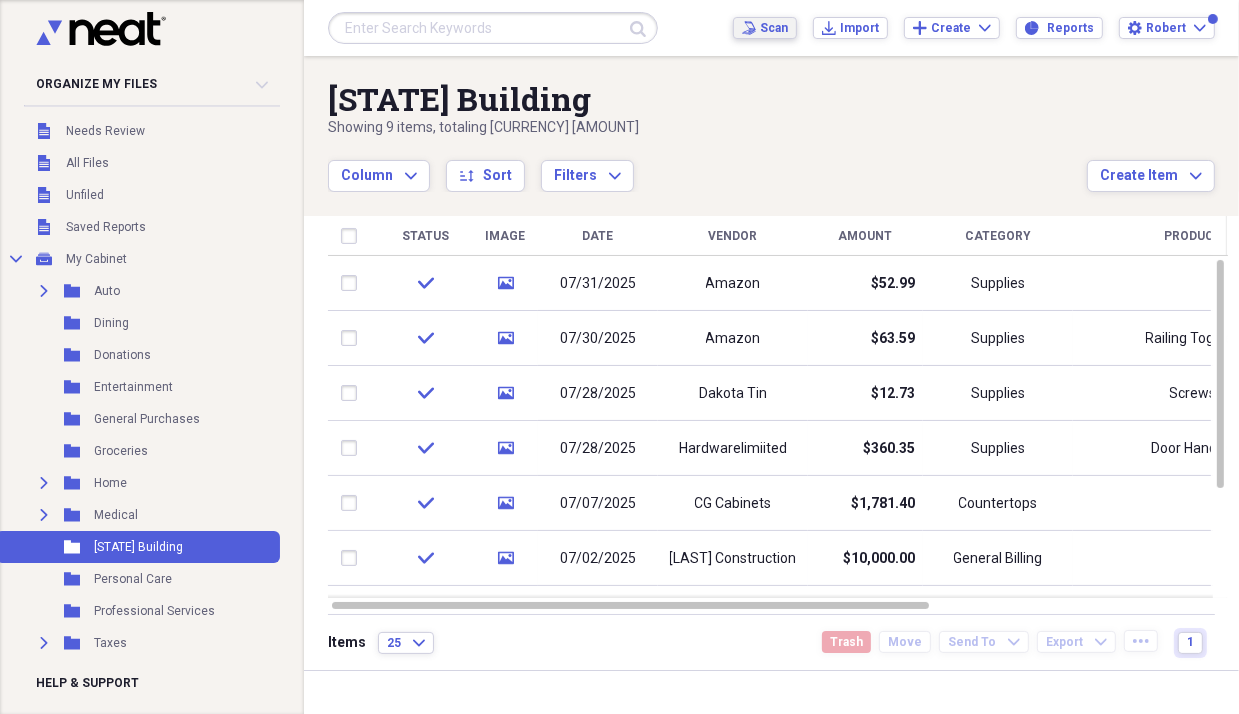 click on "Scan" at bounding box center [774, 28] 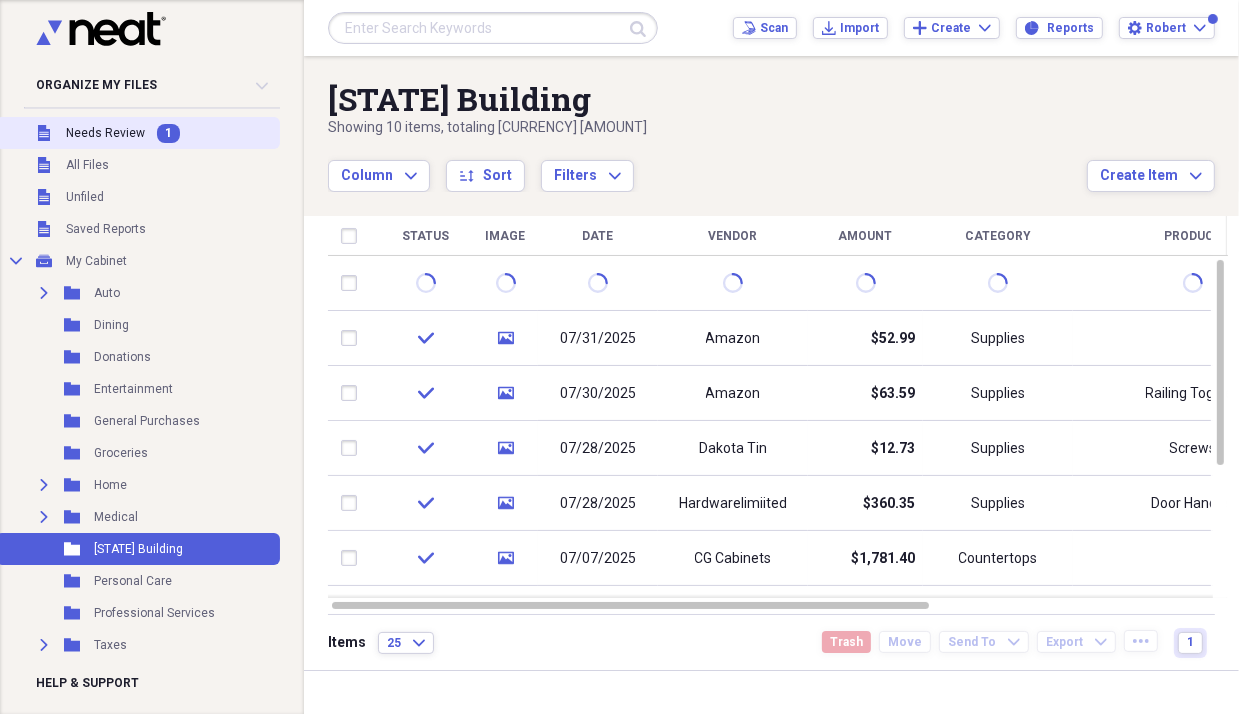 click on "Needs Review" at bounding box center [105, 133] 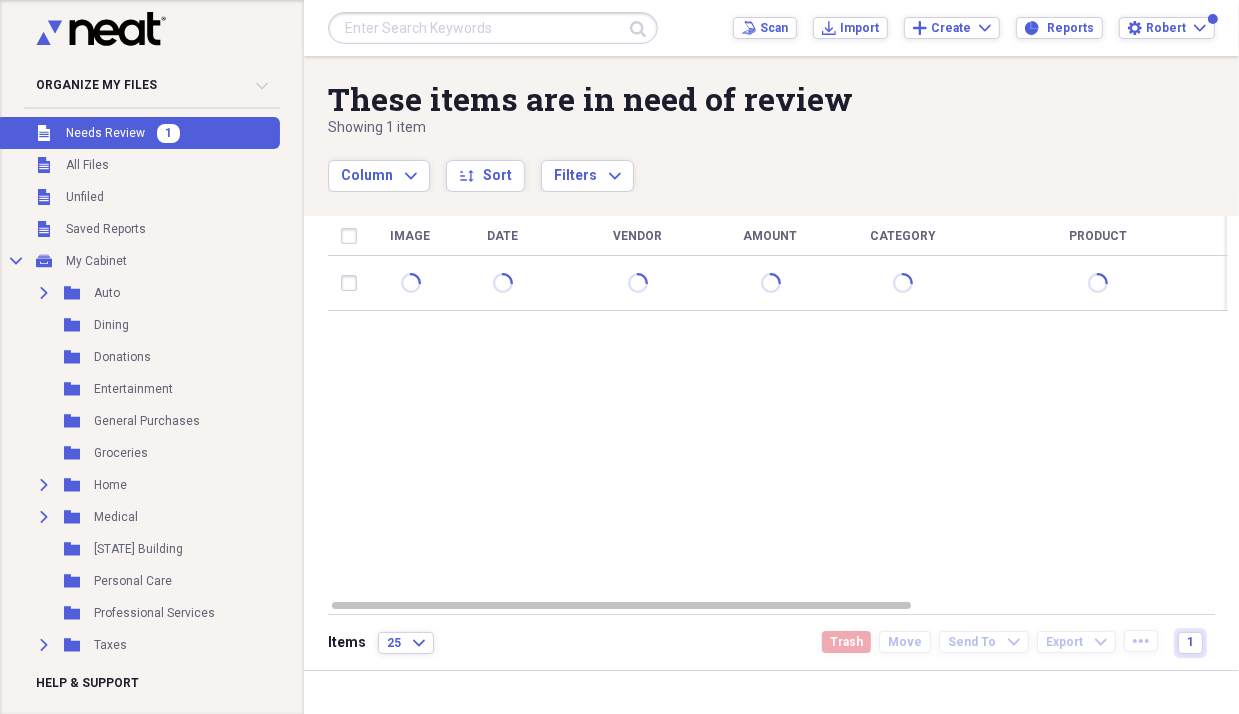 click on "Needs Review" at bounding box center (105, 133) 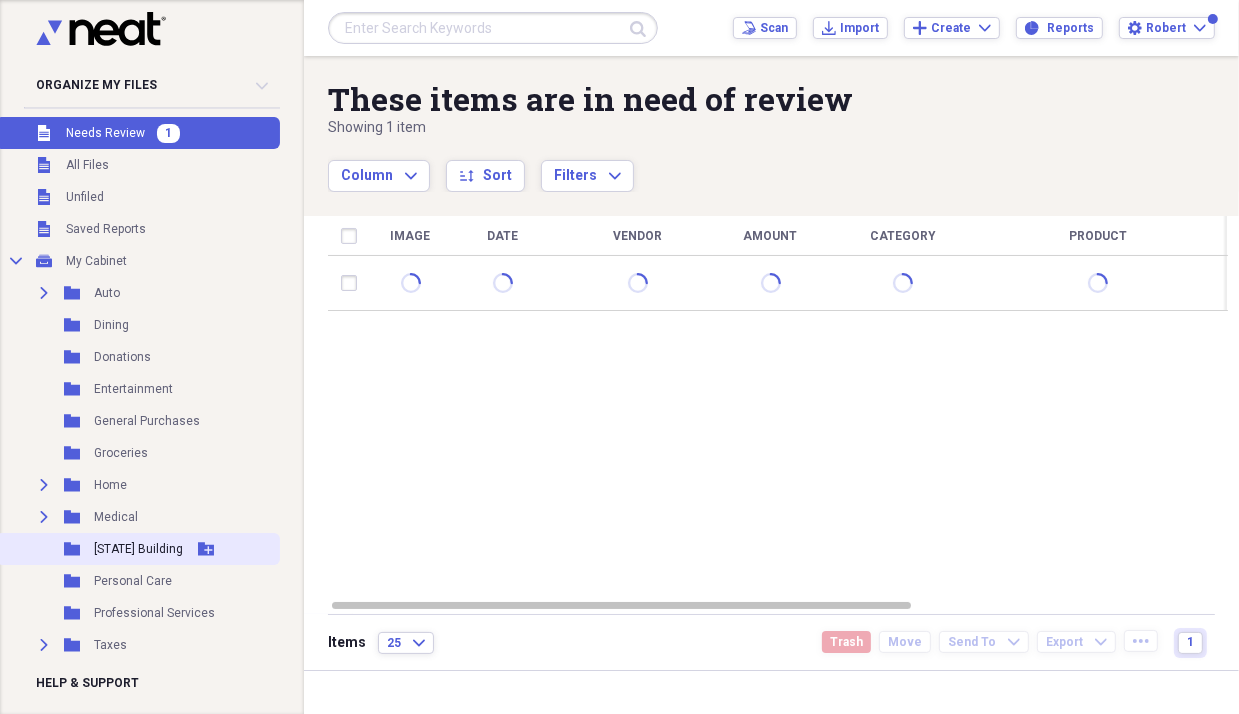 click 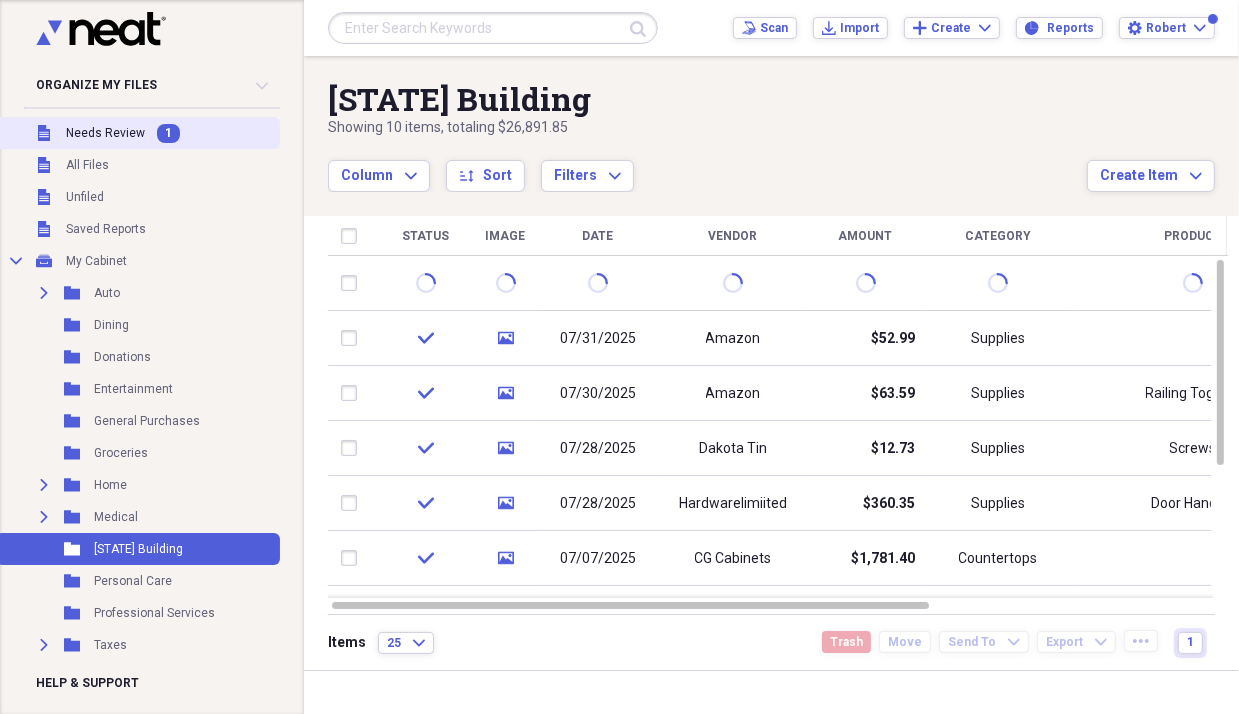 click on "Needs Review" at bounding box center (105, 133) 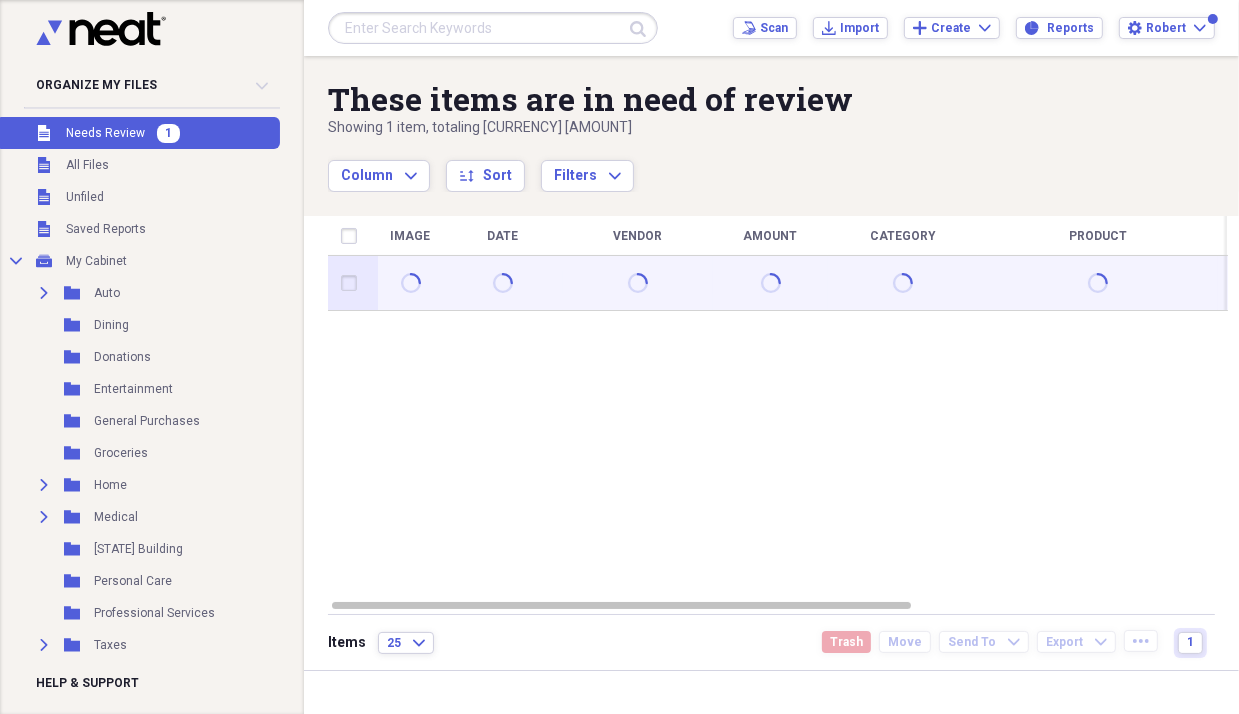 click at bounding box center (410, 283) 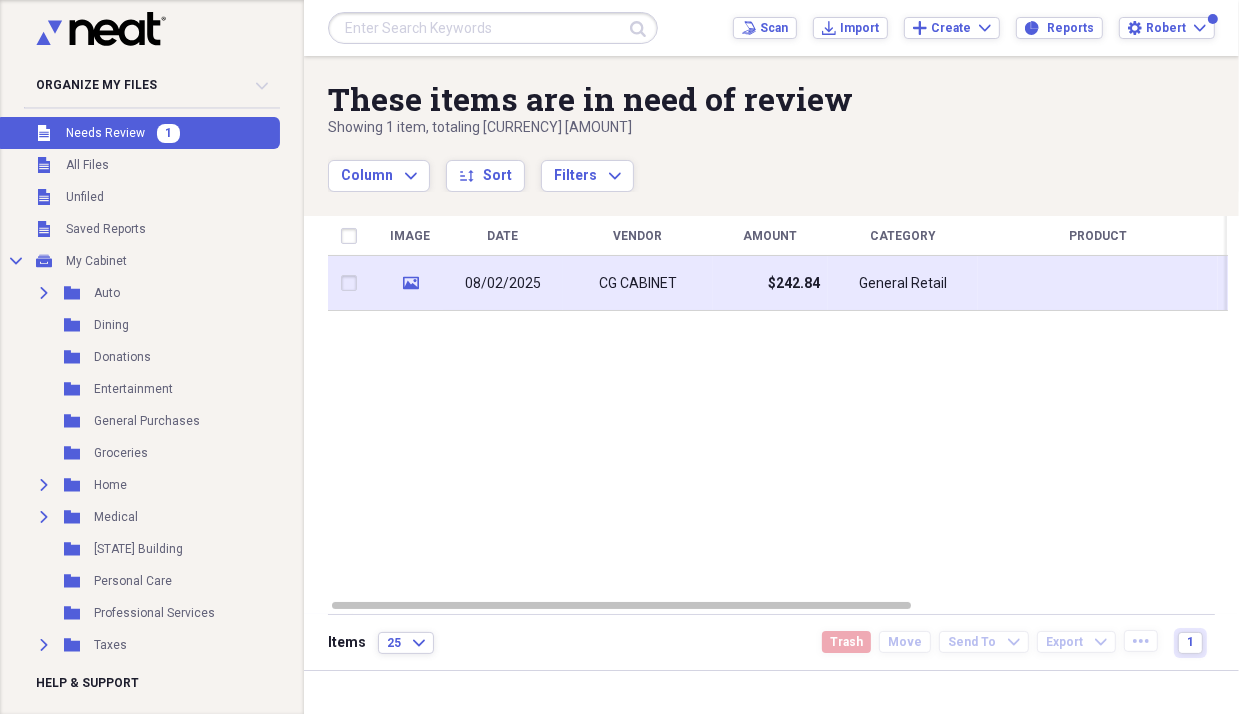 click on "08/02/2025" at bounding box center [503, 283] 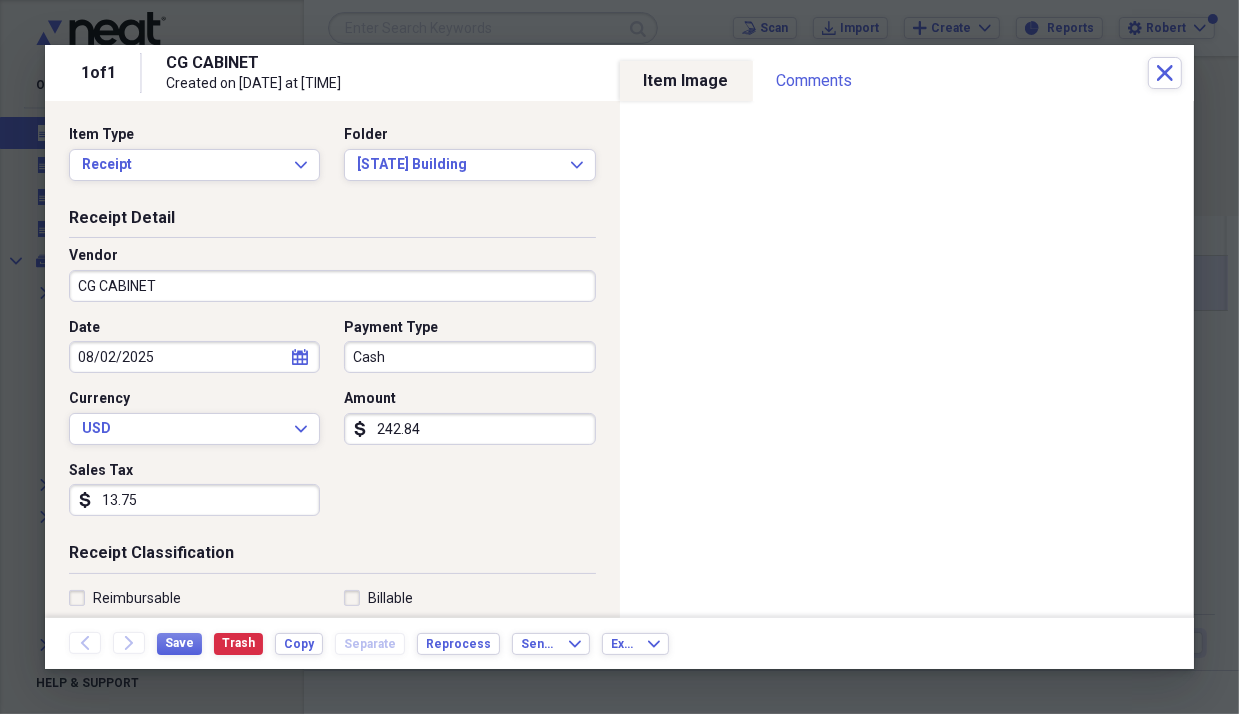click on "CG CABINET" at bounding box center (332, 286) 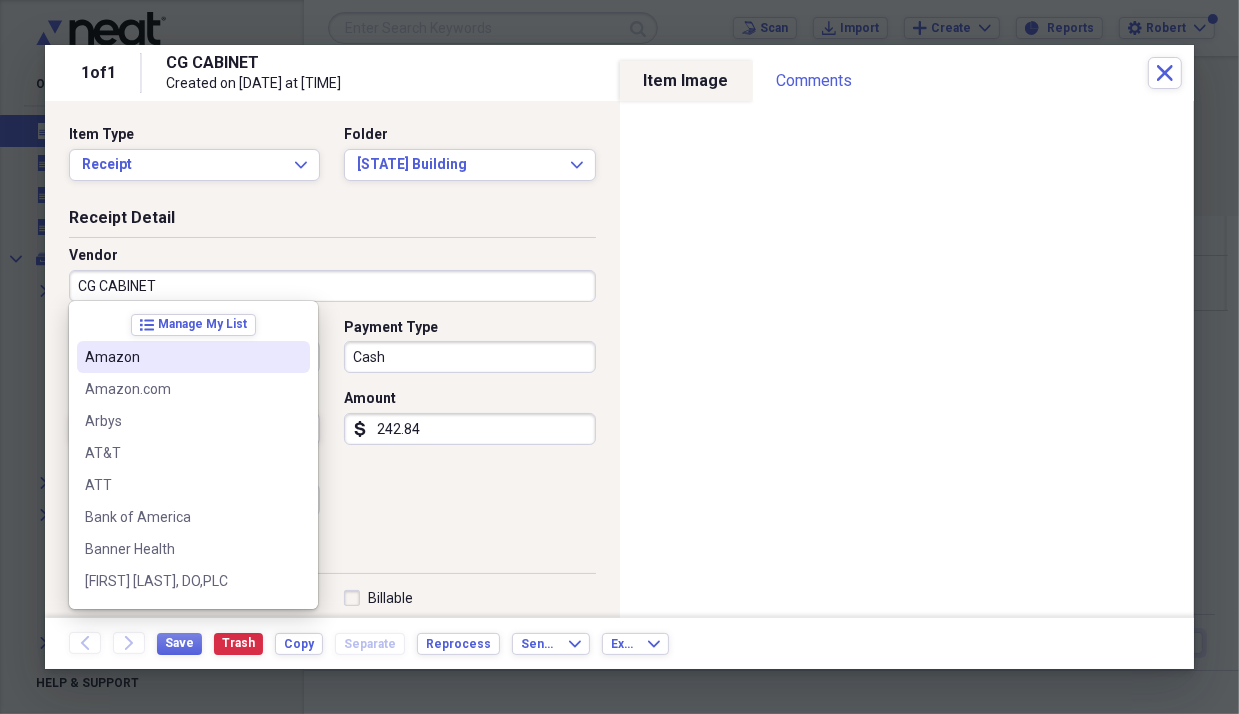 click on "CG CABINET" at bounding box center (332, 286) 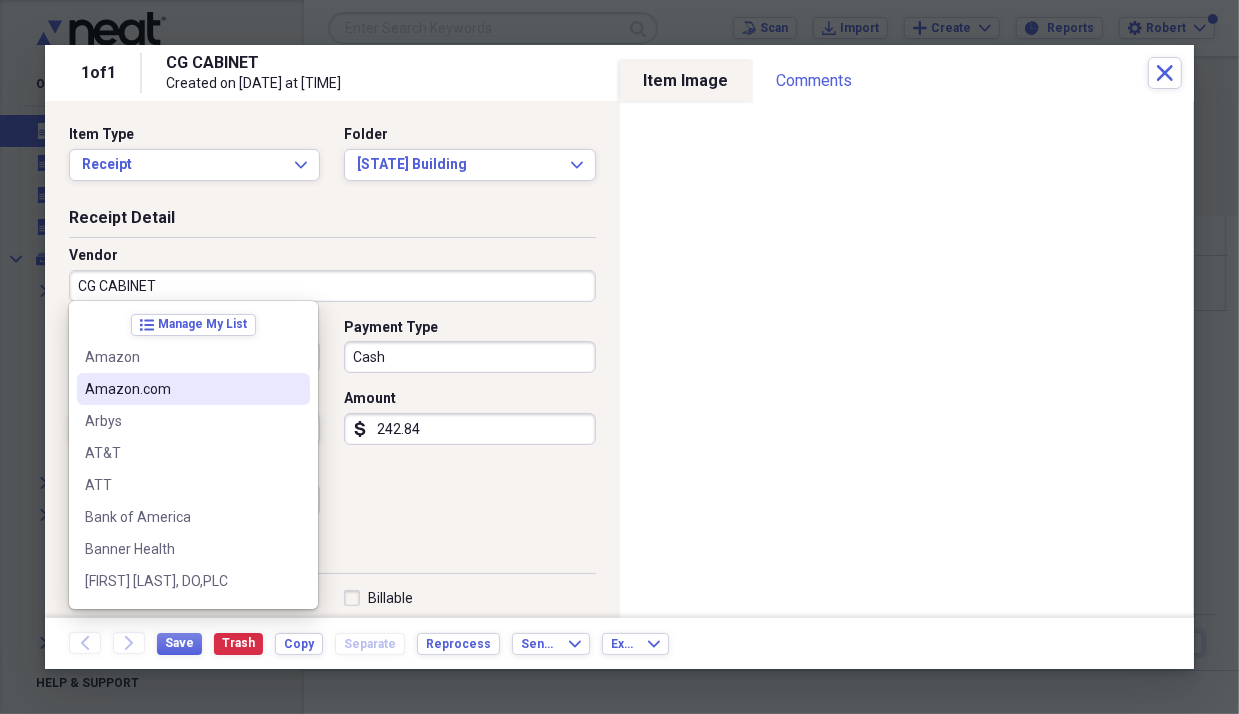 click on "Date [DATE] calendar Calendar Payment Type Cash Currency USD Expand Amount [CURRENCY] [AMOUNT] Sales Tax [CURRENCY] [AMOUNT]" at bounding box center (332, 425) 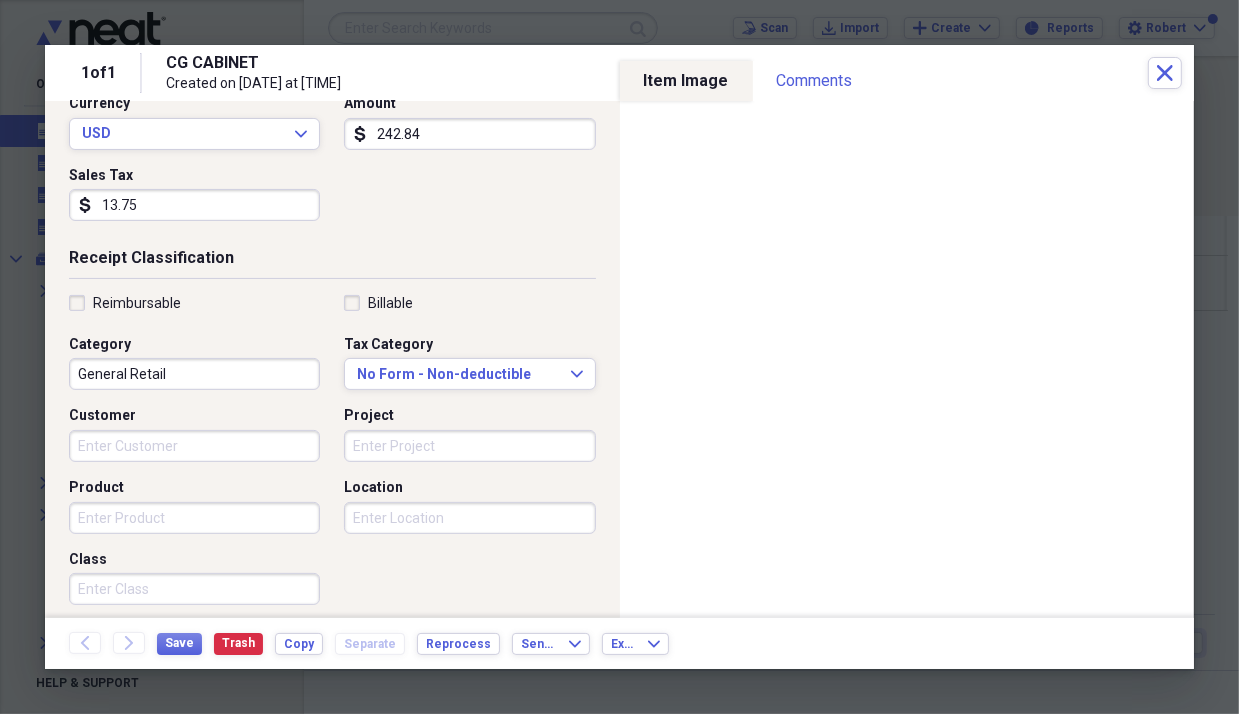 scroll, scrollTop: 300, scrollLeft: 0, axis: vertical 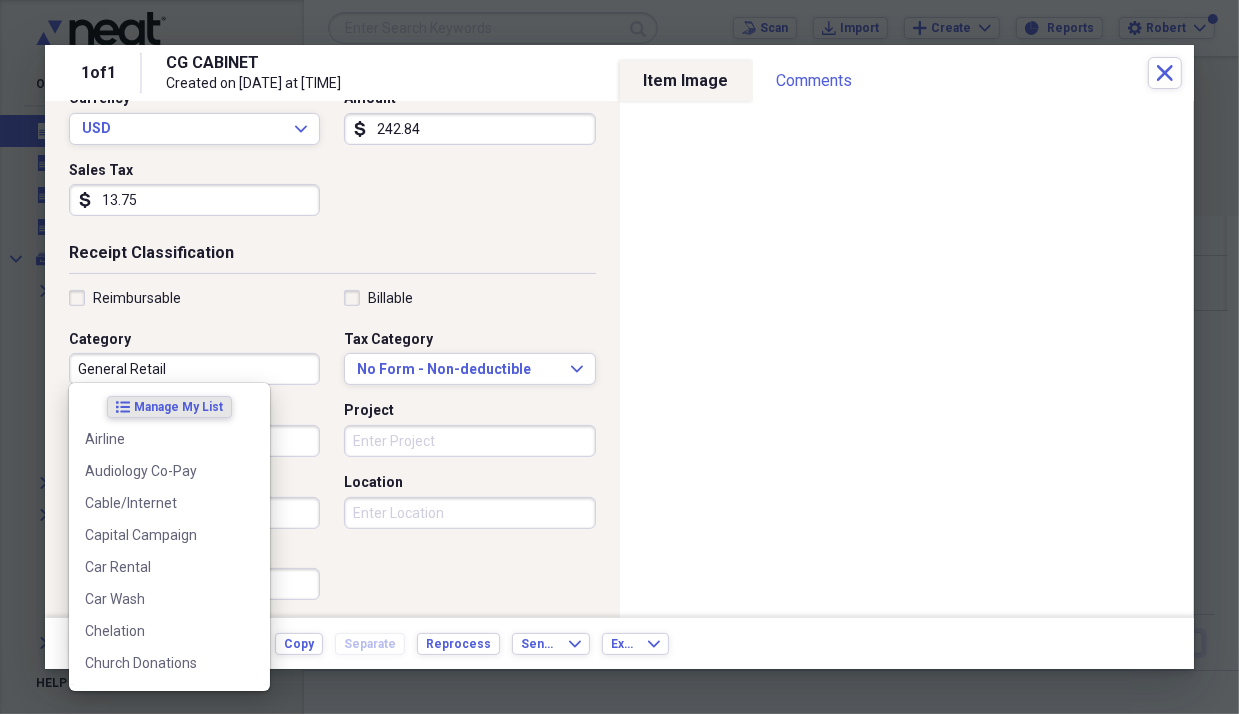 click on "General Retail" at bounding box center (194, 369) 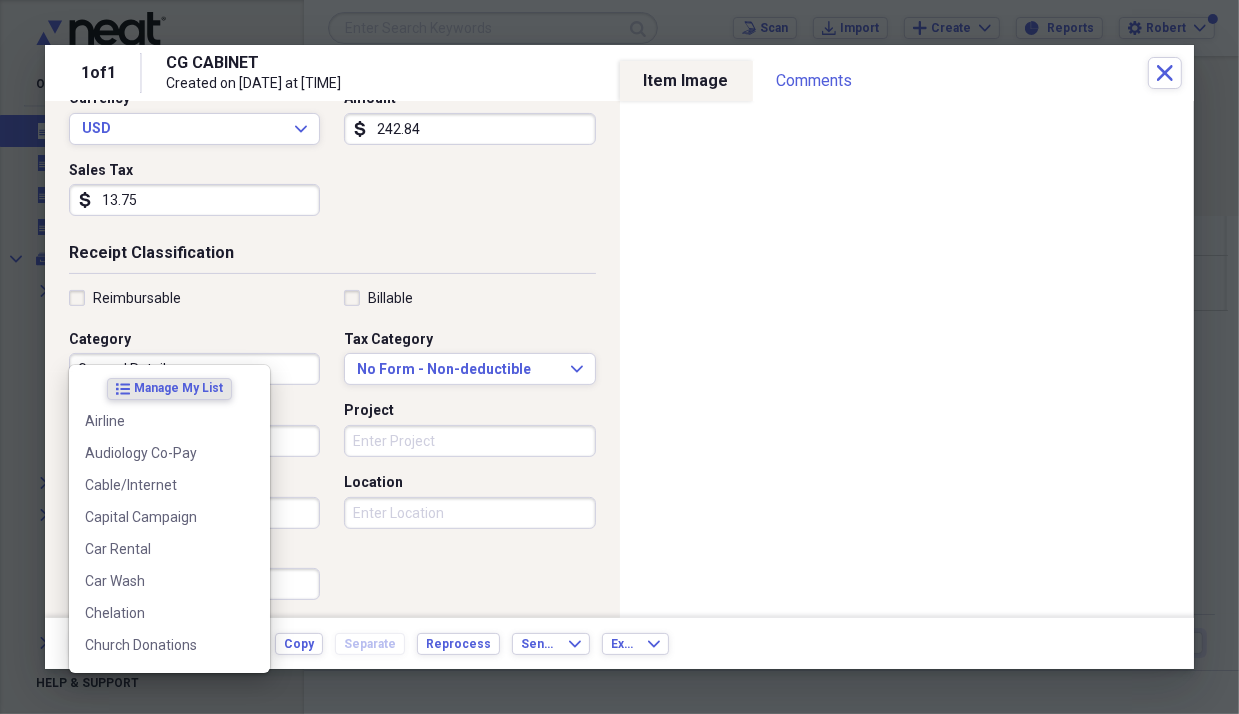 scroll, scrollTop: 400, scrollLeft: 0, axis: vertical 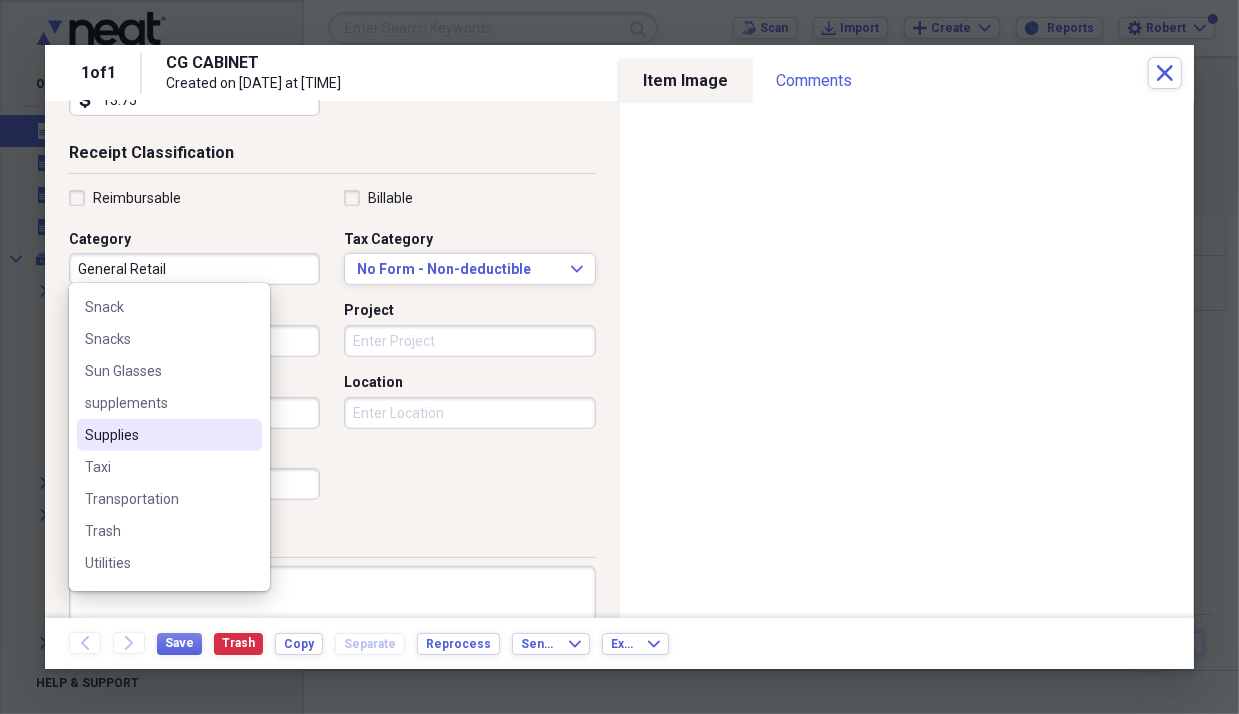 click on "Supplies" at bounding box center (157, 435) 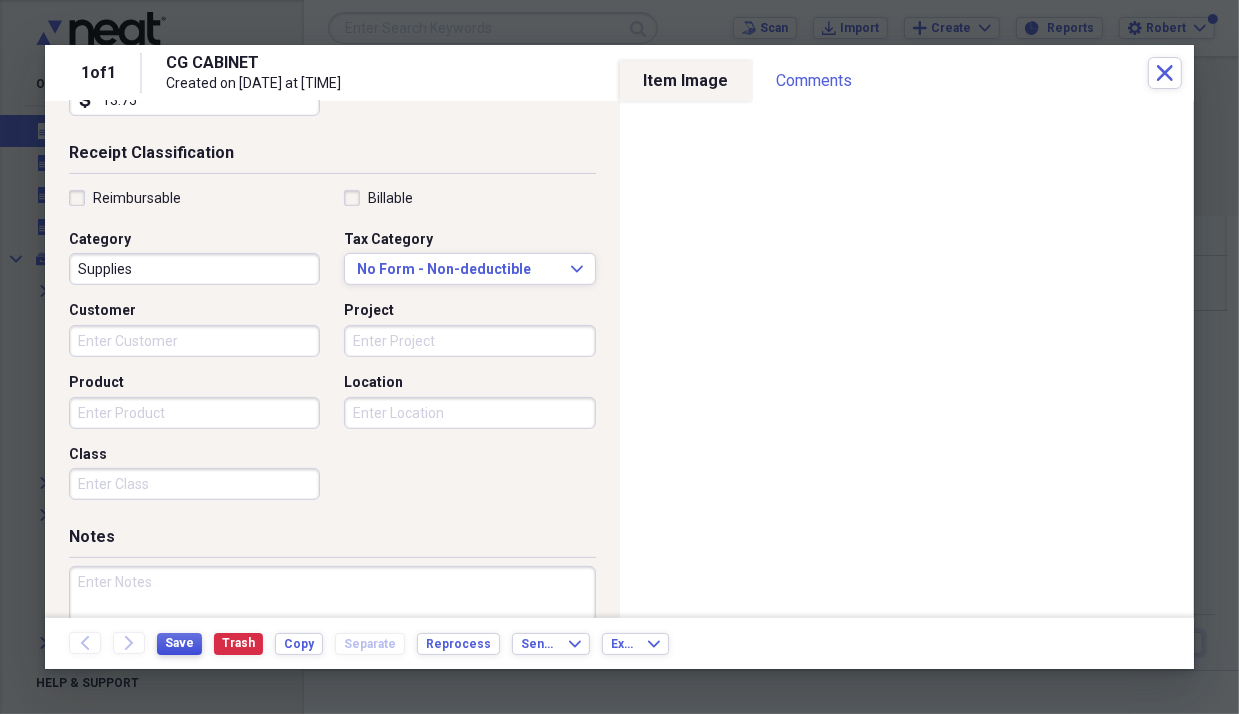 click on "Save" at bounding box center [179, 643] 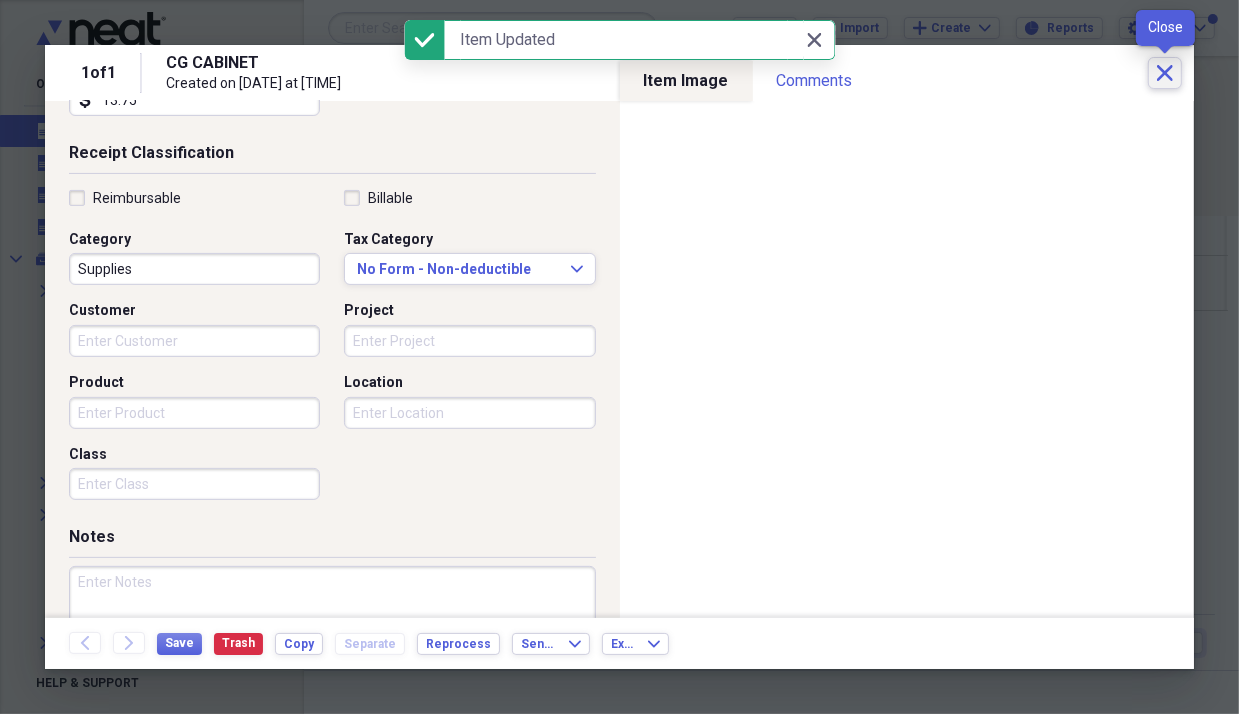 click on "Close" at bounding box center (1165, 73) 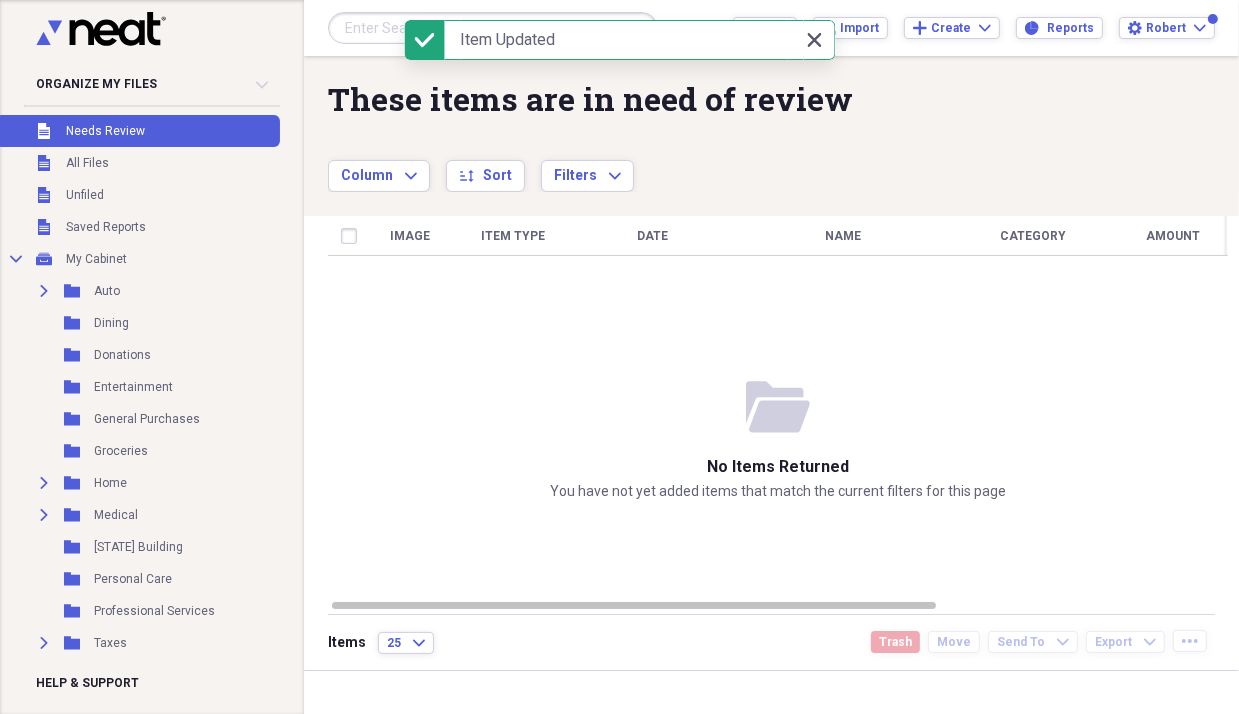 click on "Close" 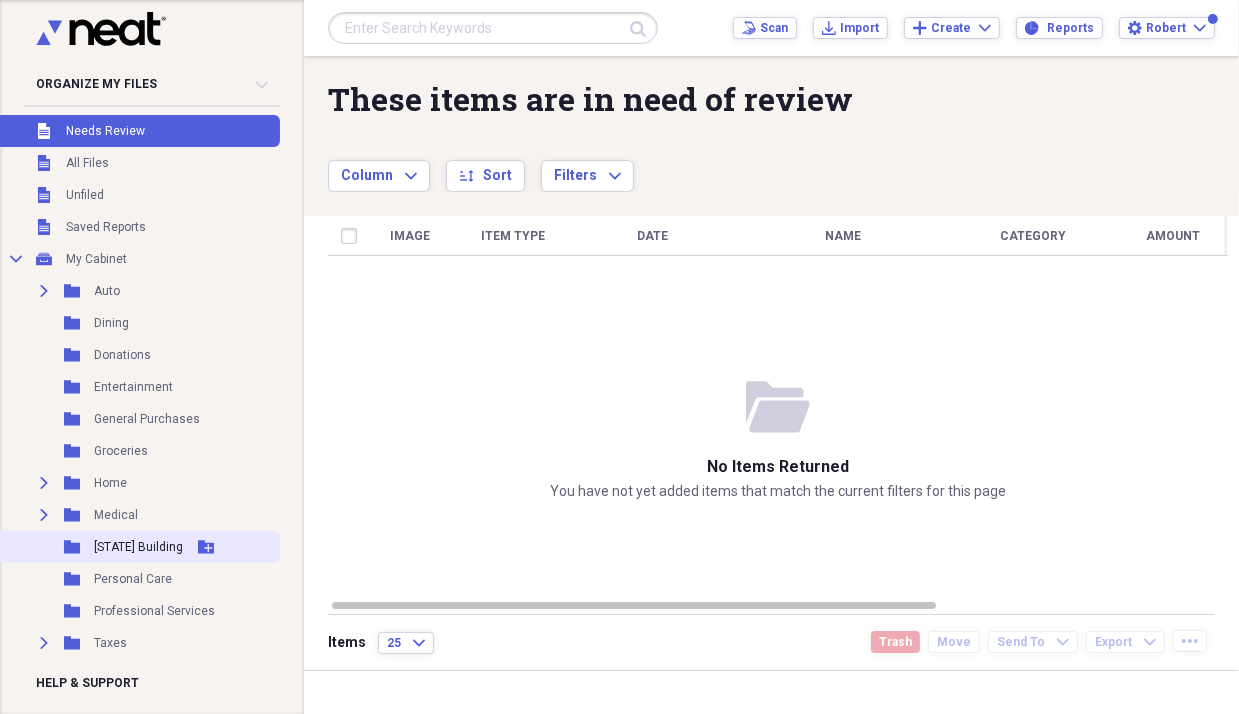 click on "Folder" at bounding box center (73, 547) 